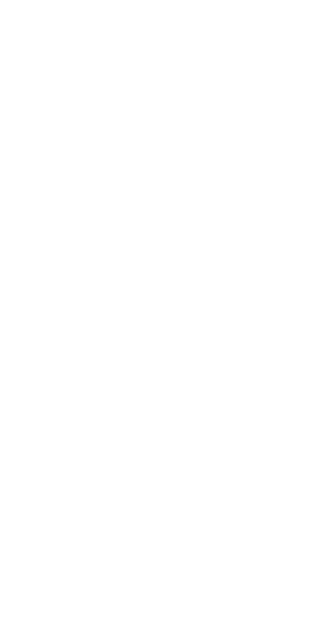 scroll, scrollTop: 0, scrollLeft: 0, axis: both 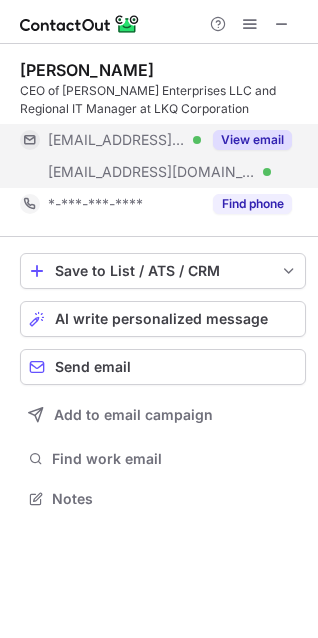 click on "View email" at bounding box center [252, 140] 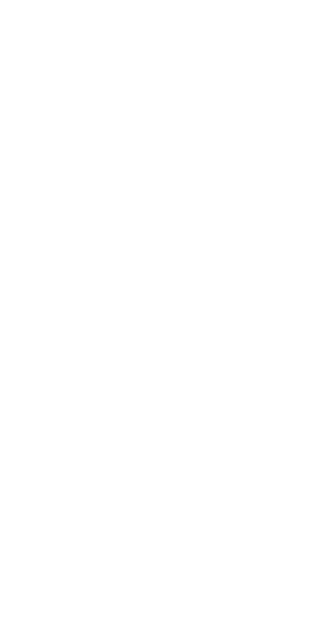 scroll, scrollTop: 0, scrollLeft: 0, axis: both 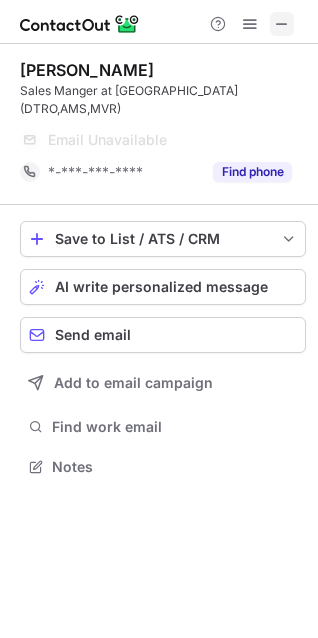 click at bounding box center [282, 24] 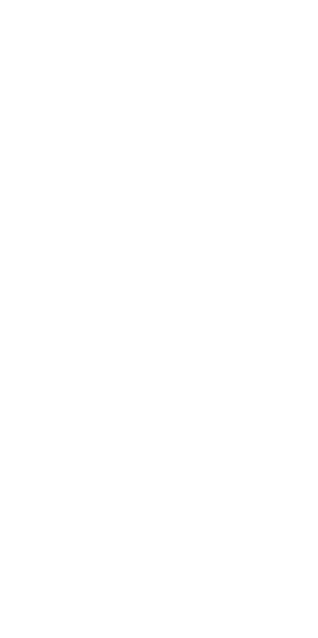 scroll, scrollTop: 0, scrollLeft: 0, axis: both 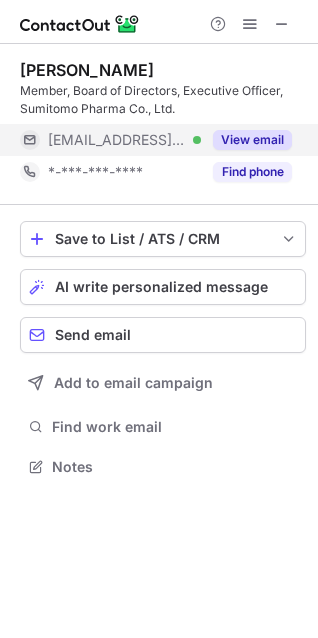 click on "View email" at bounding box center [252, 140] 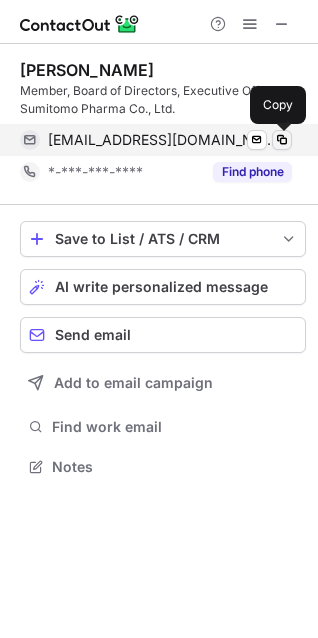 click at bounding box center (282, 140) 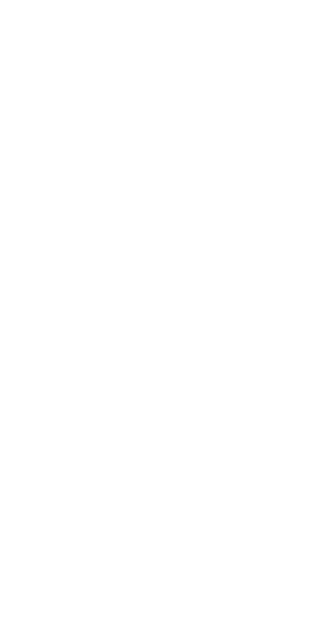 scroll, scrollTop: 0, scrollLeft: 0, axis: both 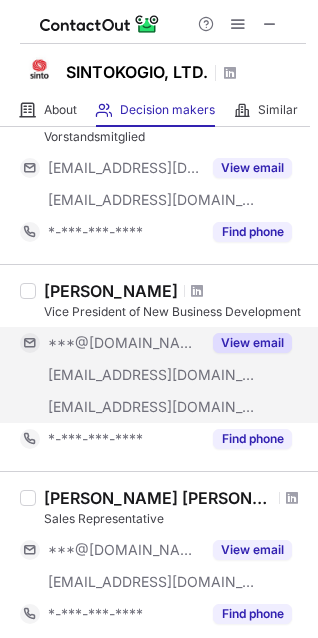 click on "View email" at bounding box center [252, 343] 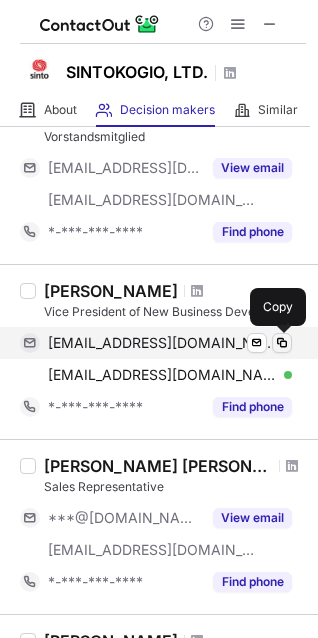 click at bounding box center (282, 343) 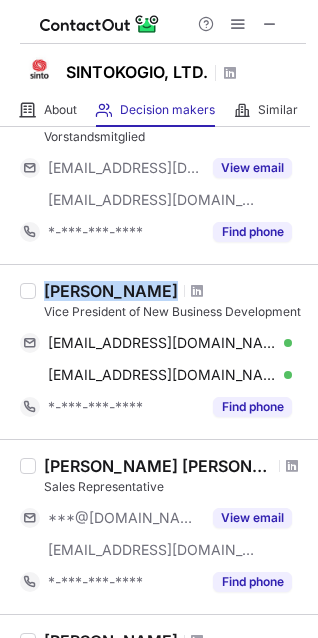 drag, startPoint x: 38, startPoint y: 284, endPoint x: 125, endPoint y: 287, distance: 87.05171 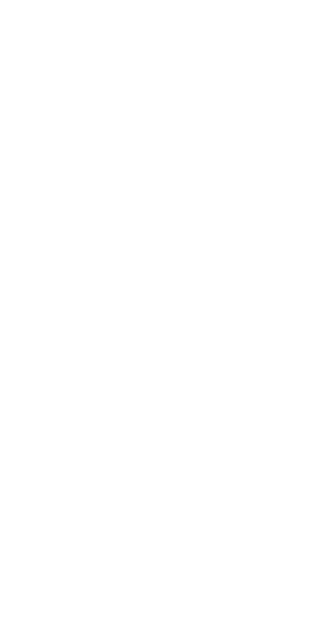 scroll, scrollTop: 0, scrollLeft: 0, axis: both 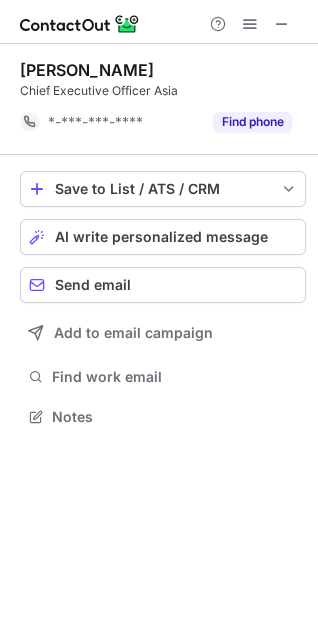 drag, startPoint x: 272, startPoint y: 21, endPoint x: 141, endPoint y: 28, distance: 131.18689 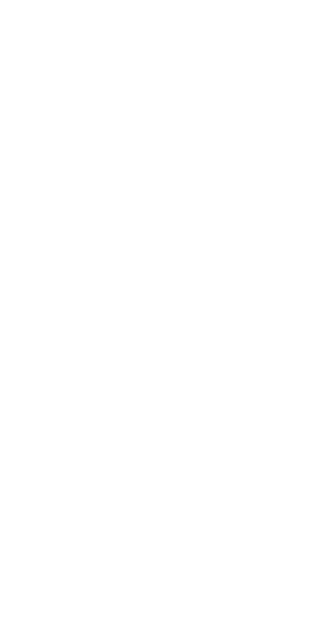 scroll, scrollTop: 0, scrollLeft: 0, axis: both 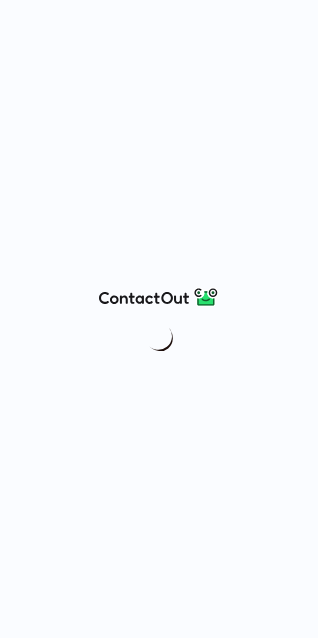 click at bounding box center (159, 319) 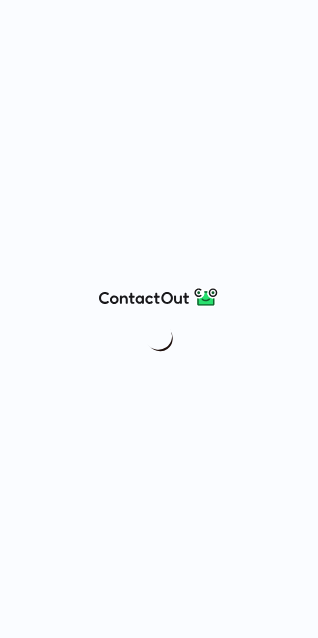 click at bounding box center (159, 319) 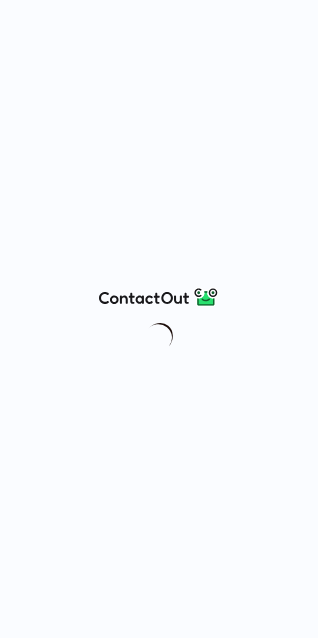 click at bounding box center [159, 319] 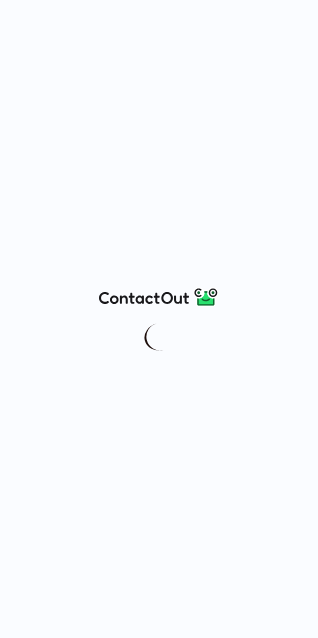 click at bounding box center (159, 319) 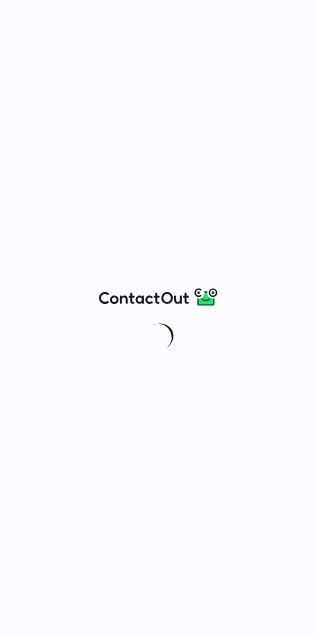 click at bounding box center [159, 319] 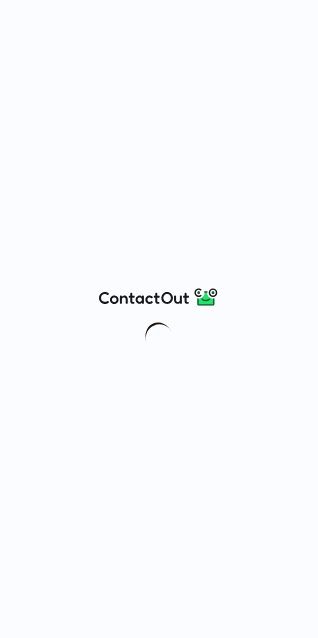 click at bounding box center (159, 319) 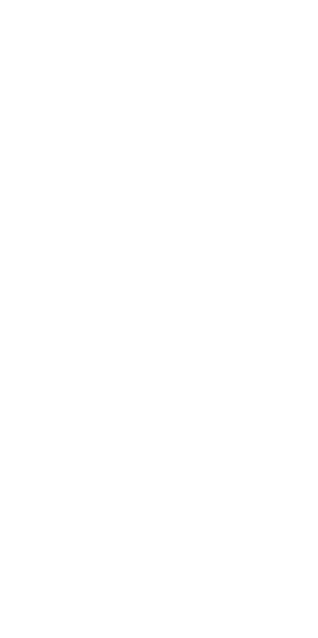 scroll, scrollTop: 0, scrollLeft: 0, axis: both 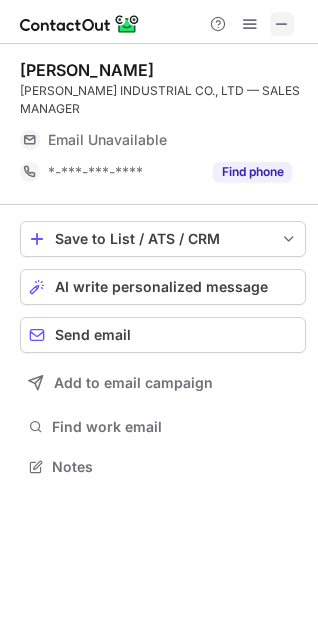 click at bounding box center [282, 24] 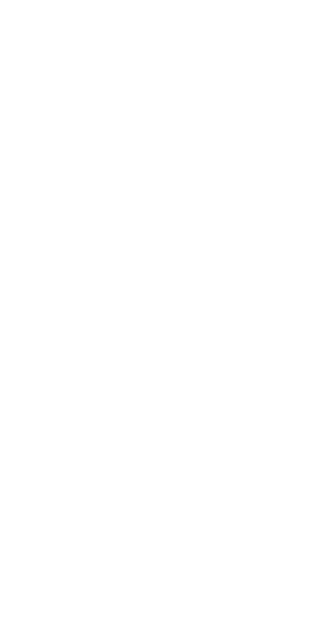 scroll, scrollTop: 0, scrollLeft: 0, axis: both 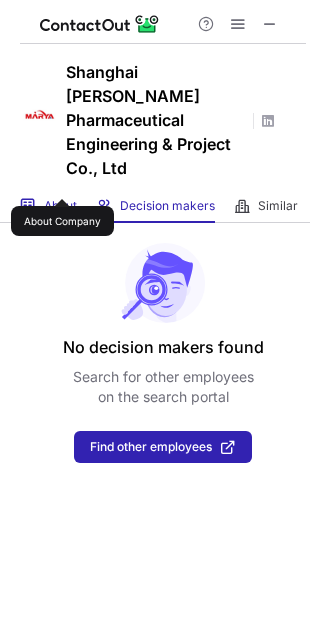 click on "About" at bounding box center (60, 206) 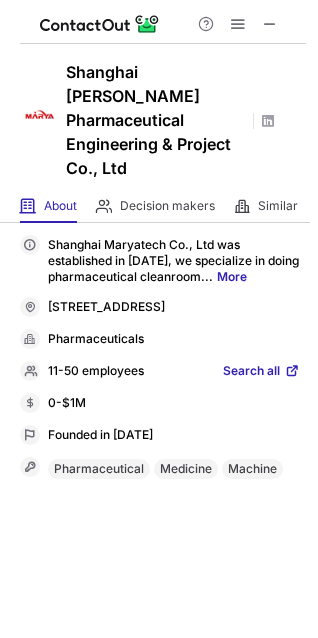 click on "Search all" at bounding box center (251, 372) 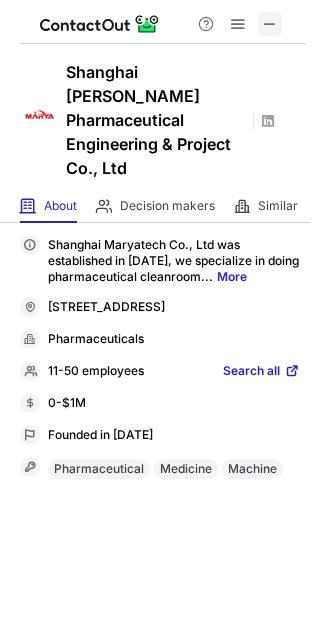 click at bounding box center (270, 24) 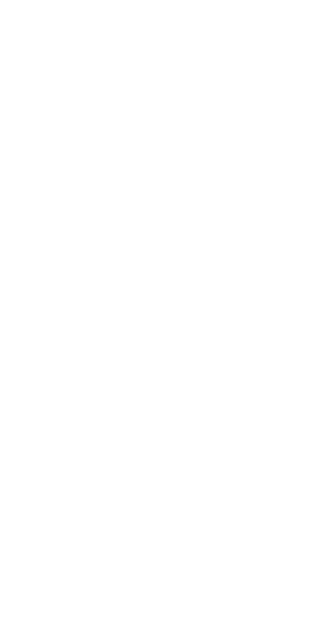 scroll, scrollTop: 0, scrollLeft: 0, axis: both 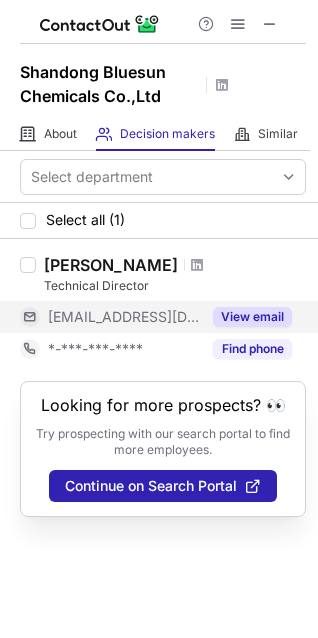 click on "View email" at bounding box center (252, 317) 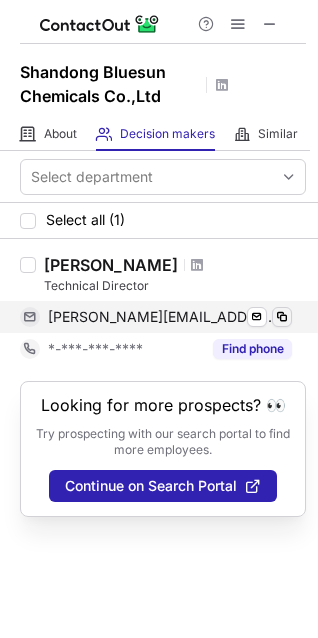 click at bounding box center (282, 317) 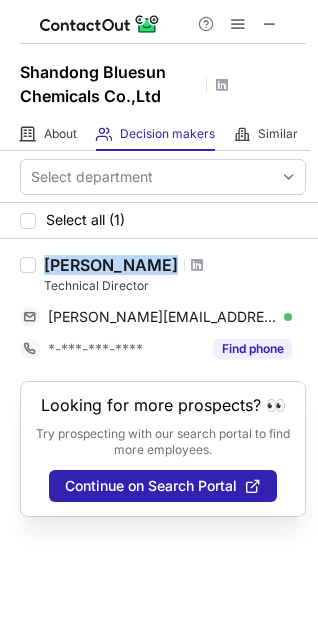 drag, startPoint x: 42, startPoint y: 260, endPoint x: 147, endPoint y: 264, distance: 105.076164 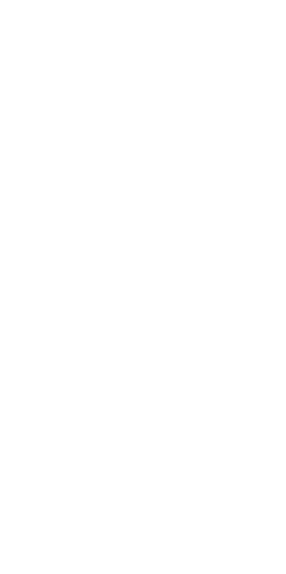 scroll, scrollTop: 0, scrollLeft: 0, axis: both 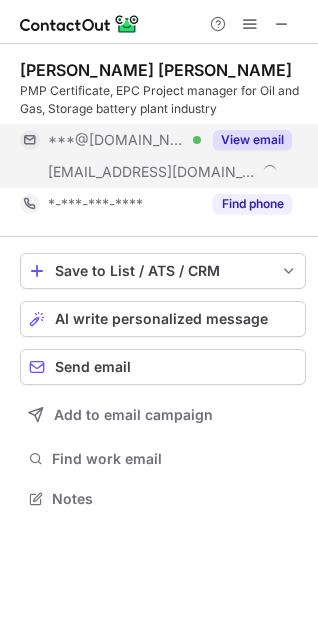 click on "View email" at bounding box center (246, 140) 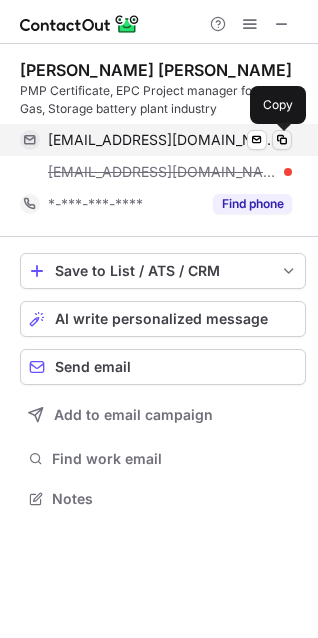 click at bounding box center (282, 140) 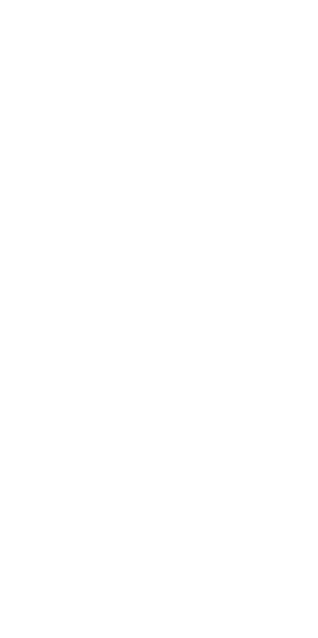 scroll, scrollTop: 0, scrollLeft: 0, axis: both 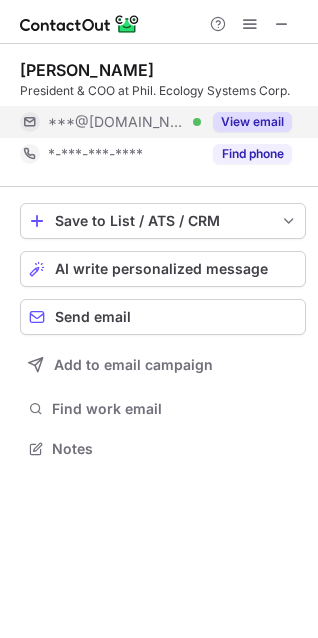 click on "View email" at bounding box center [252, 122] 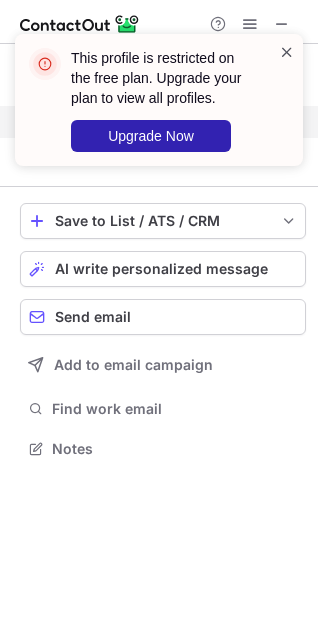 click at bounding box center [287, 52] 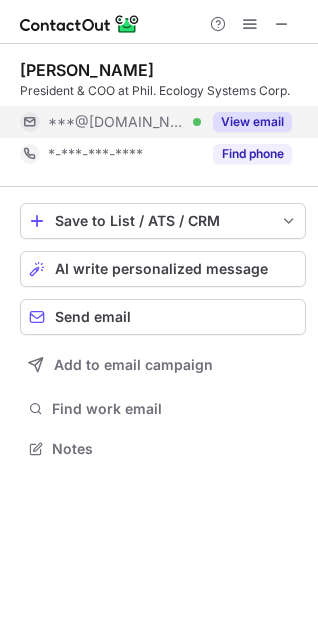 click on "This profile is restricted on the free plan. Upgrade your plan to view all profiles. Upgrade Now" at bounding box center (159, 108) 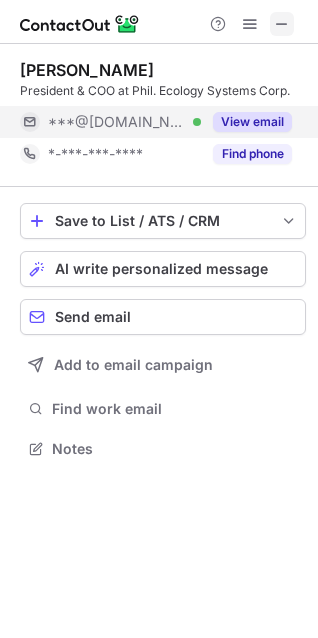 click at bounding box center (282, 24) 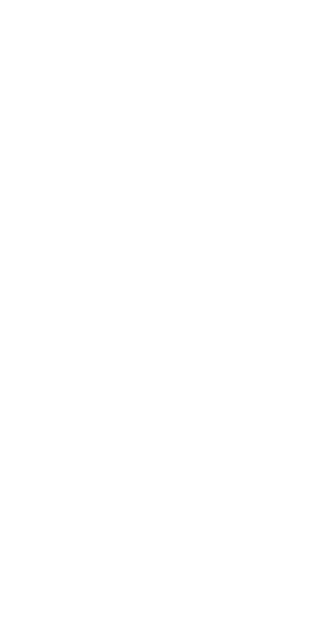 scroll, scrollTop: 0, scrollLeft: 0, axis: both 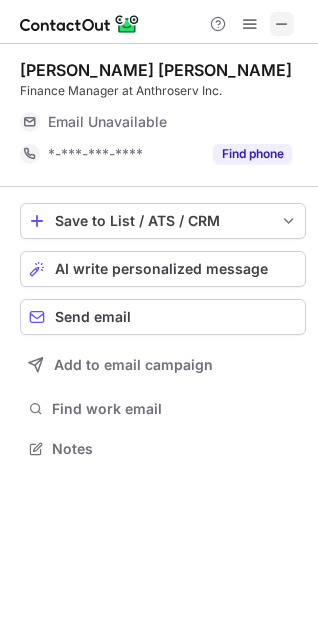 click at bounding box center (282, 24) 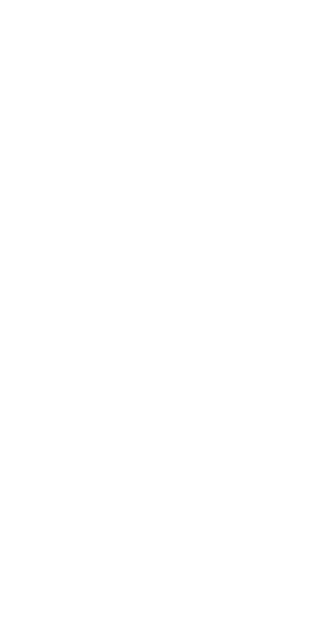 scroll, scrollTop: 0, scrollLeft: 0, axis: both 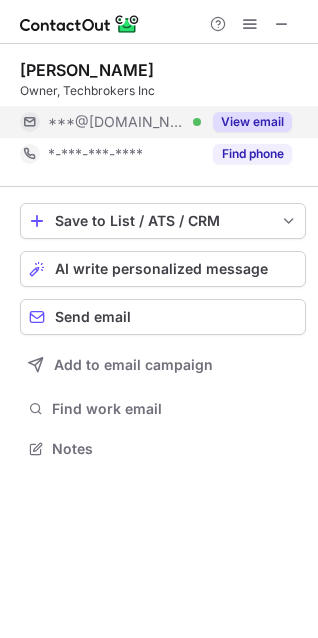 click on "View email" at bounding box center (252, 122) 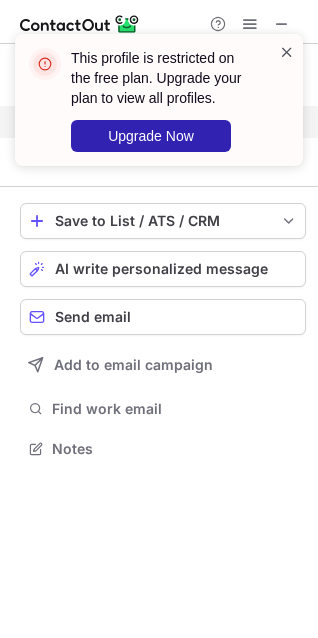 click at bounding box center (287, 52) 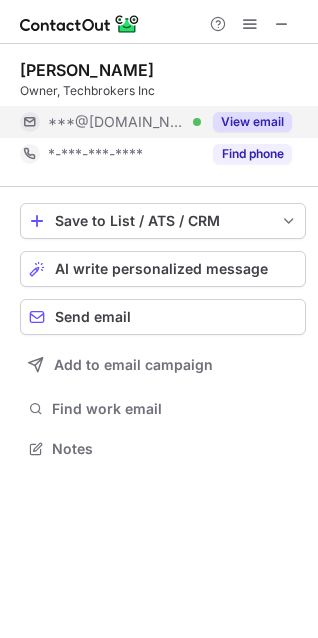 click on "This profile is restricted on the free plan. Upgrade your plan to view all profiles. Upgrade Now" at bounding box center (159, 100) 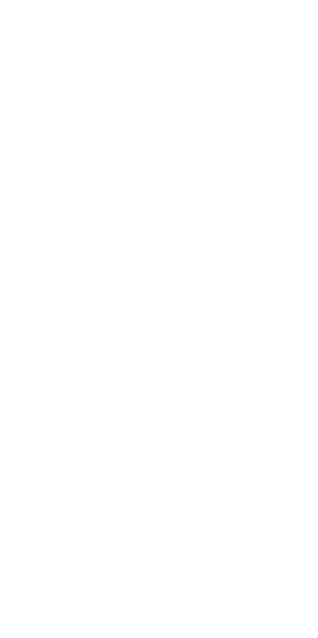 scroll, scrollTop: 0, scrollLeft: 0, axis: both 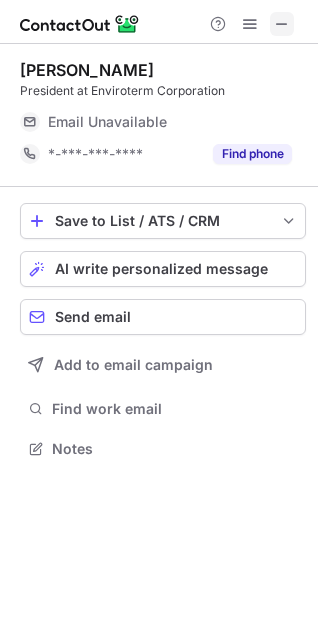 click at bounding box center (282, 24) 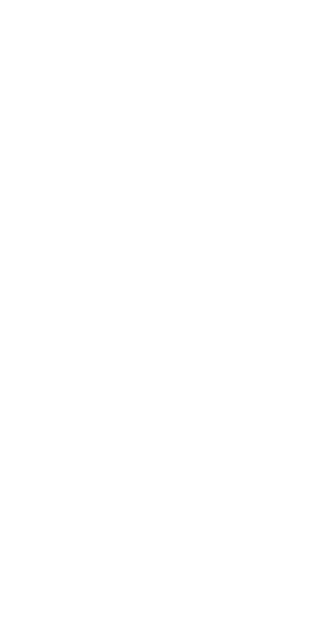 scroll, scrollTop: 0, scrollLeft: 0, axis: both 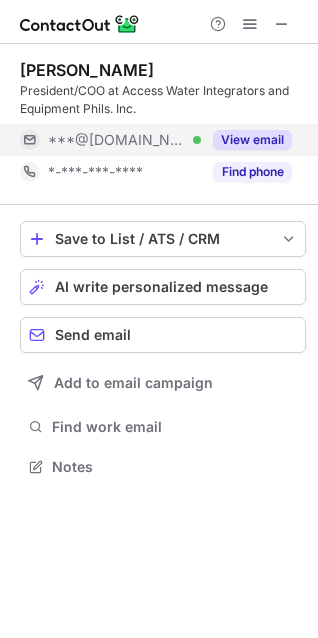 click on "View email" at bounding box center [252, 140] 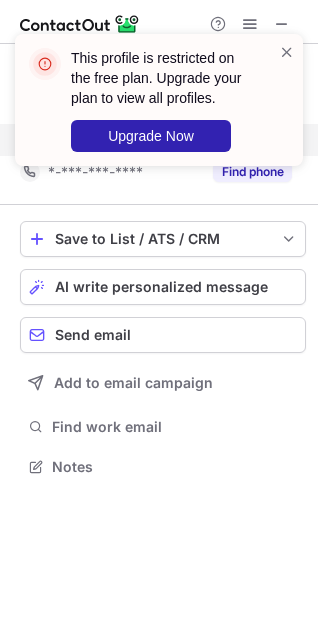 click on "This profile is restricted on the free plan. Upgrade your plan to view all profiles. Upgrade Now" at bounding box center (159, 108) 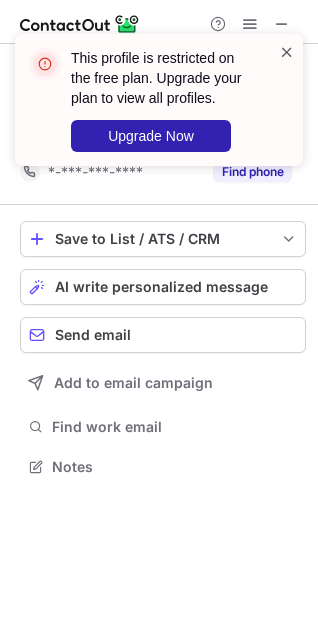 click at bounding box center (287, 52) 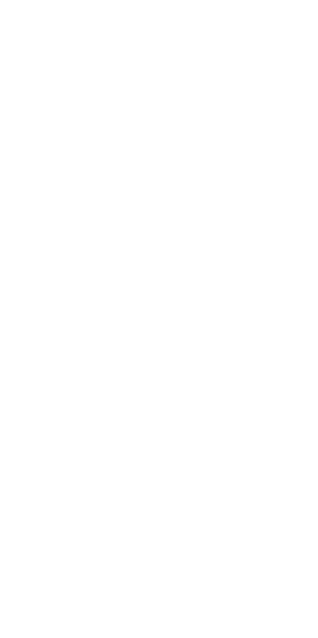 scroll, scrollTop: 0, scrollLeft: 0, axis: both 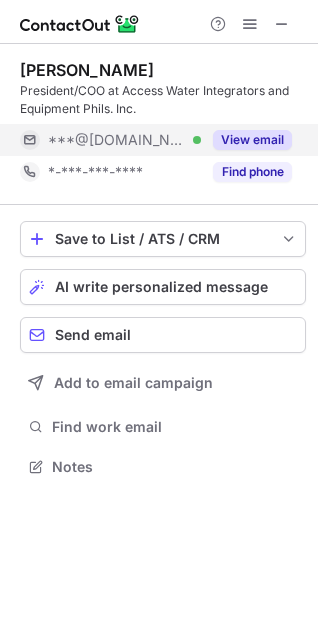 click on "View email" at bounding box center [252, 140] 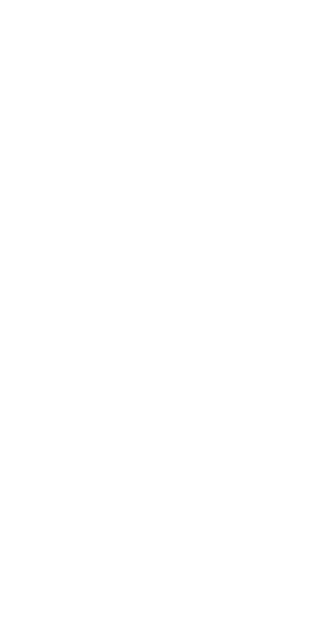 scroll, scrollTop: 0, scrollLeft: 0, axis: both 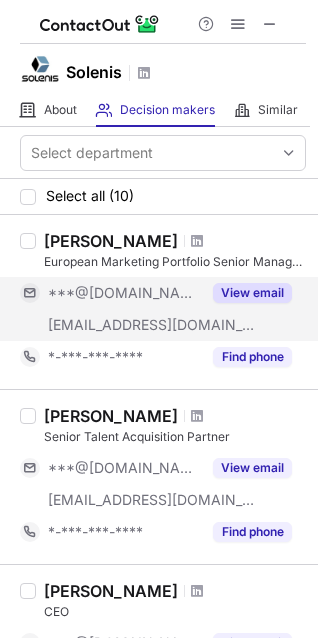 click on "View email" at bounding box center (252, 293) 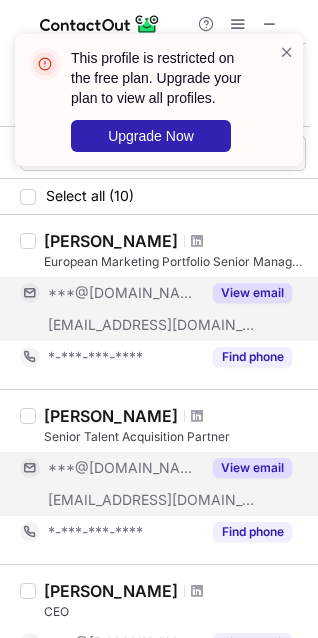 click on "View email" at bounding box center (252, 468) 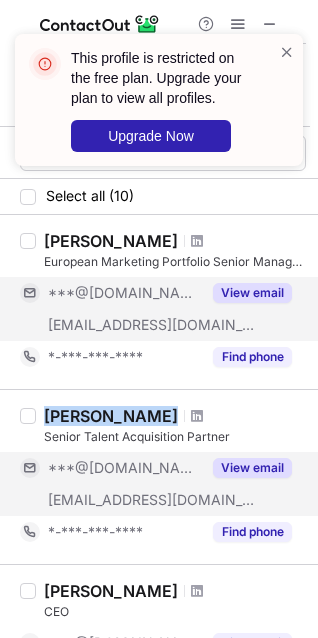 drag, startPoint x: 39, startPoint y: 412, endPoint x: 137, endPoint y: 412, distance: 98 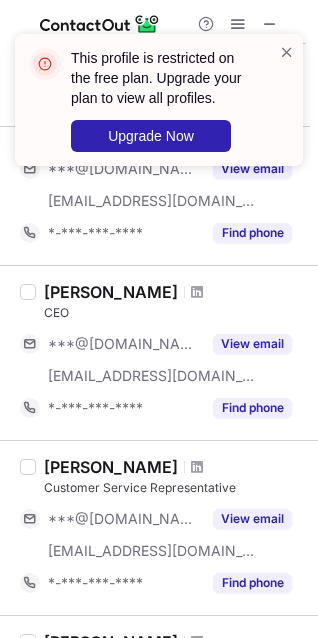scroll, scrollTop: 300, scrollLeft: 0, axis: vertical 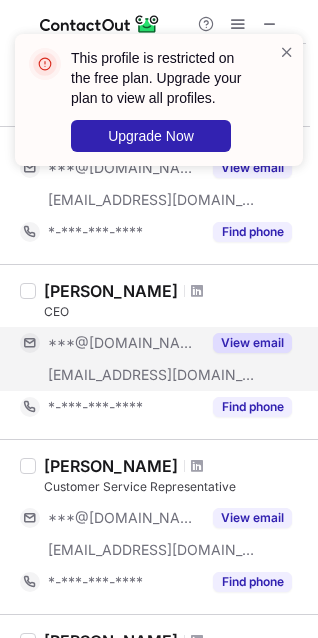 click on "View email" at bounding box center [252, 343] 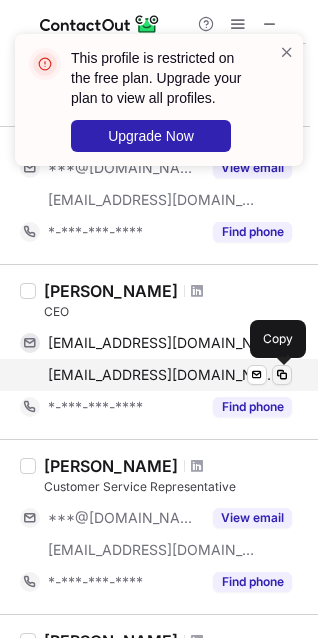 click at bounding box center (282, 375) 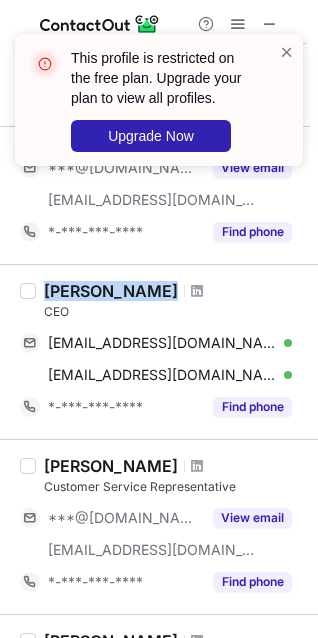 drag, startPoint x: 62, startPoint y: 285, endPoint x: 175, endPoint y: 287, distance: 113.0177 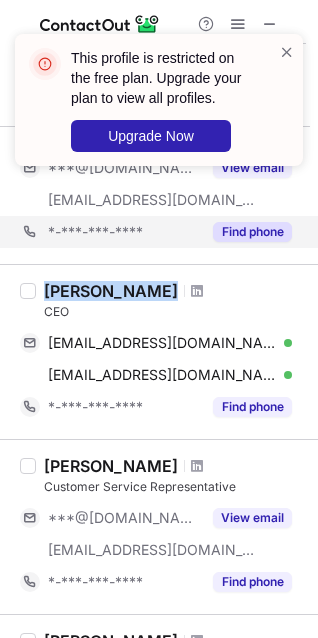 copy on "John Panichella" 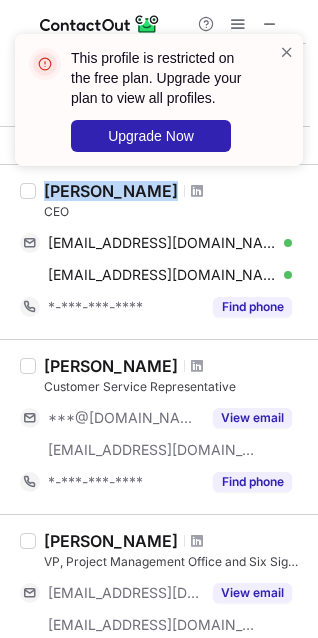 scroll, scrollTop: 500, scrollLeft: 0, axis: vertical 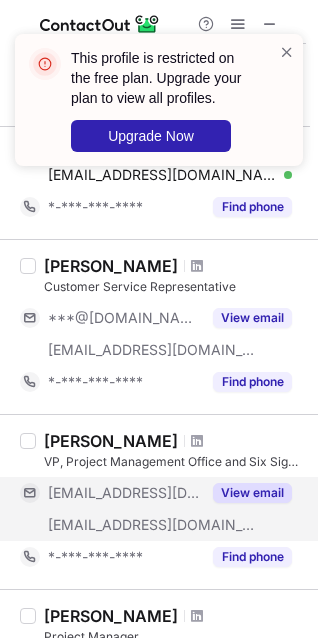 click on "View email" at bounding box center [252, 493] 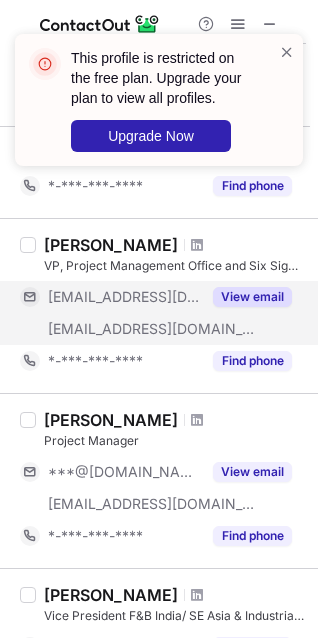 scroll, scrollTop: 700, scrollLeft: 0, axis: vertical 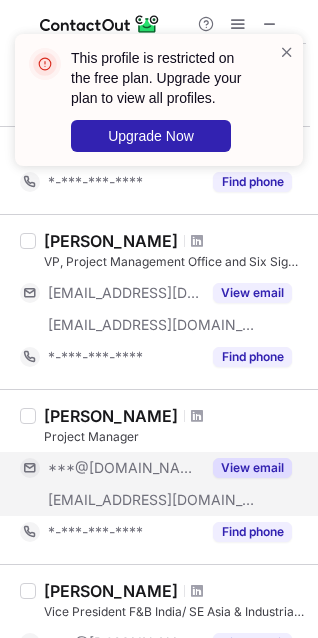 click on "View email" at bounding box center (252, 468) 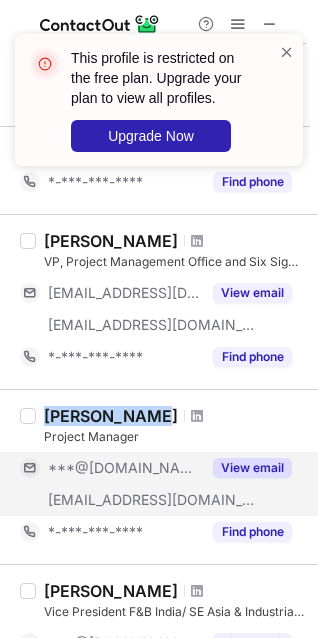 drag, startPoint x: 47, startPoint y: 410, endPoint x: 143, endPoint y: 414, distance: 96.0833 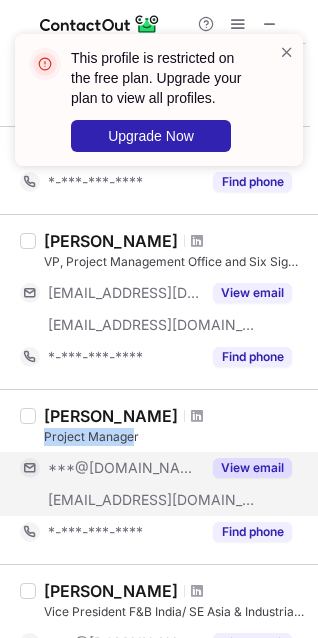 drag, startPoint x: 43, startPoint y: 433, endPoint x: 135, endPoint y: 436, distance: 92.0489 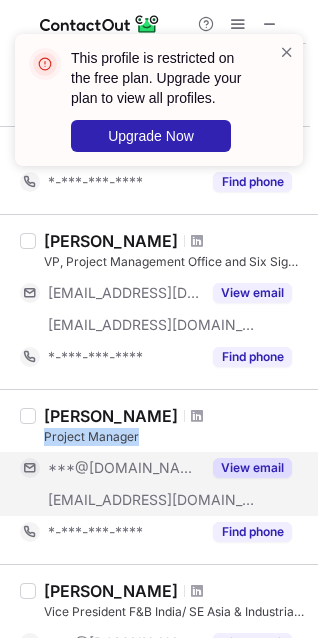 copy on "Project Manager" 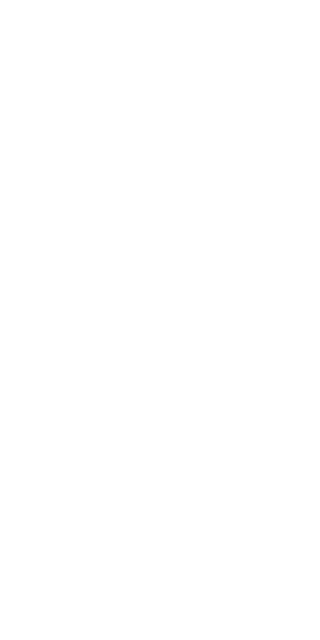 scroll, scrollTop: 0, scrollLeft: 0, axis: both 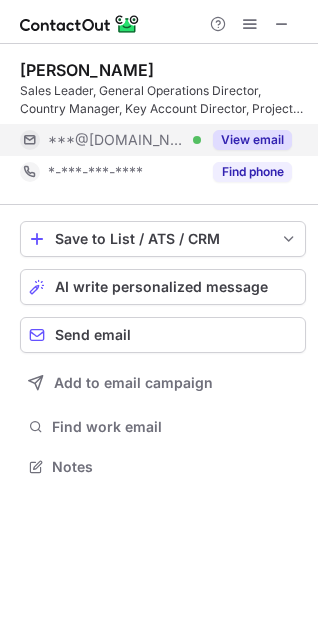 click on "View email" at bounding box center (246, 140) 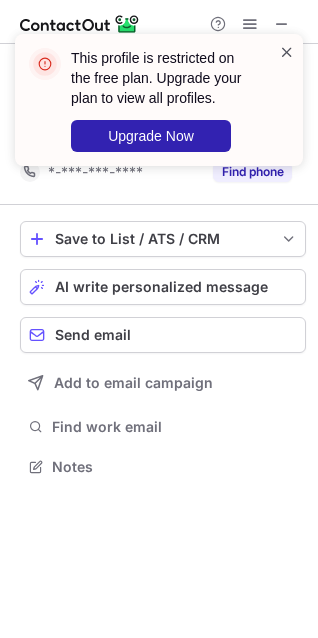 click at bounding box center [287, 52] 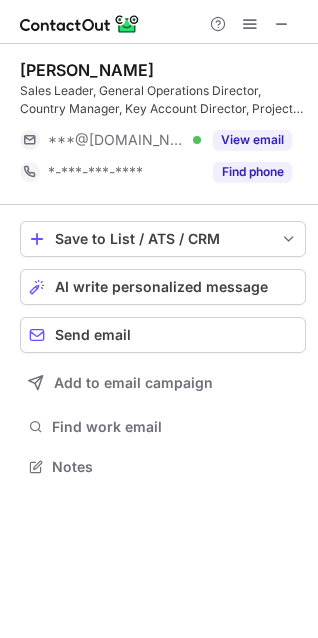 click on "This profile is restricted on the free plan. Upgrade your plan to view all profiles. Upgrade Now" at bounding box center (159, 108) 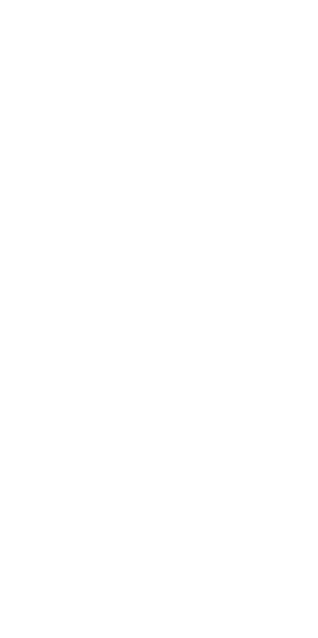 scroll, scrollTop: 0, scrollLeft: 0, axis: both 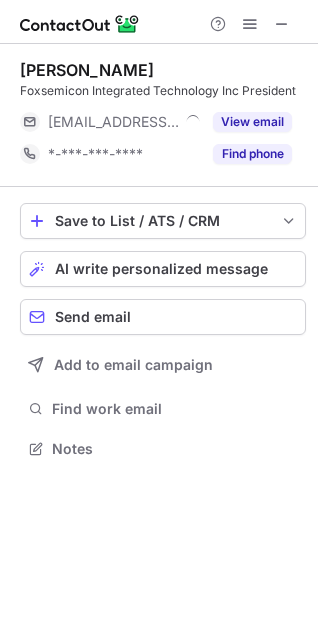 click on "Foxsemicon Integrated Technology Inc President" at bounding box center [163, 91] 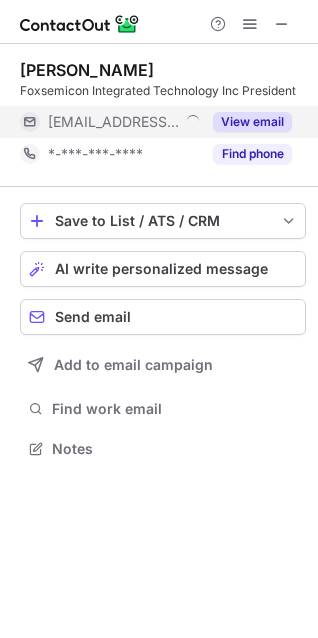 click on "View email" at bounding box center (246, 122) 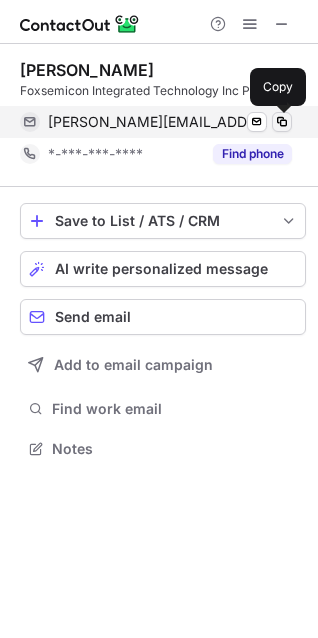 click at bounding box center [282, 122] 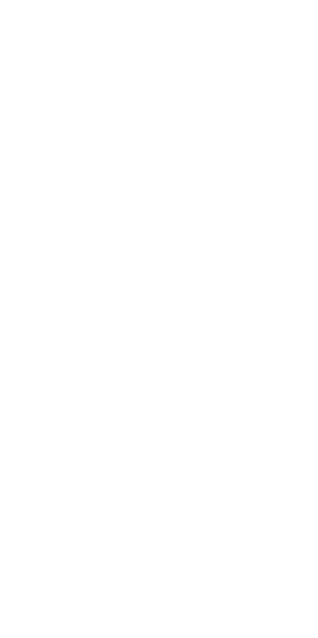 scroll, scrollTop: 0, scrollLeft: 0, axis: both 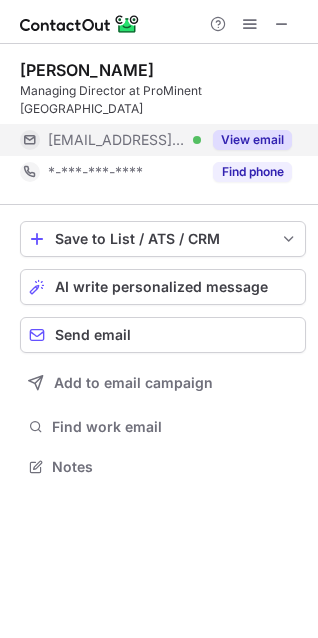 click on "View email" at bounding box center (252, 140) 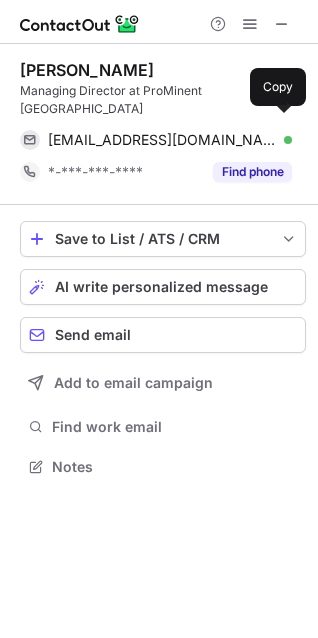 click at bounding box center [282, 140] 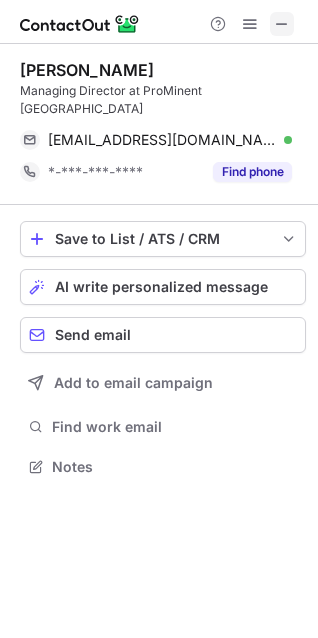 click at bounding box center [282, 24] 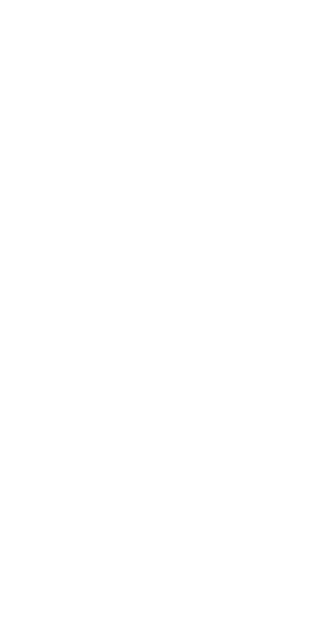 scroll, scrollTop: 0, scrollLeft: 0, axis: both 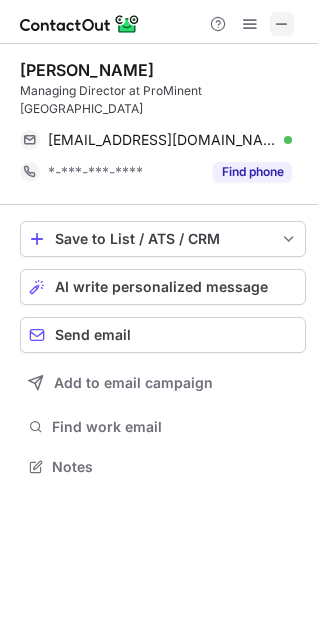 click at bounding box center (282, 24) 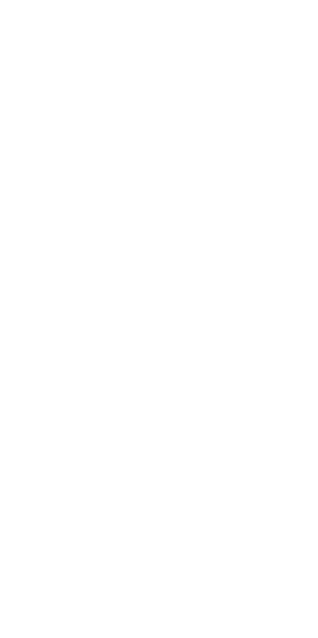 scroll, scrollTop: 0, scrollLeft: 0, axis: both 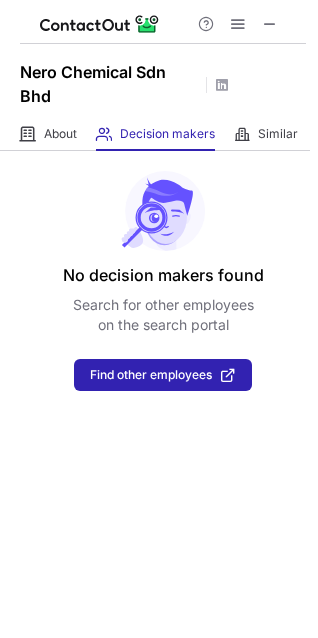 click at bounding box center [238, 24] 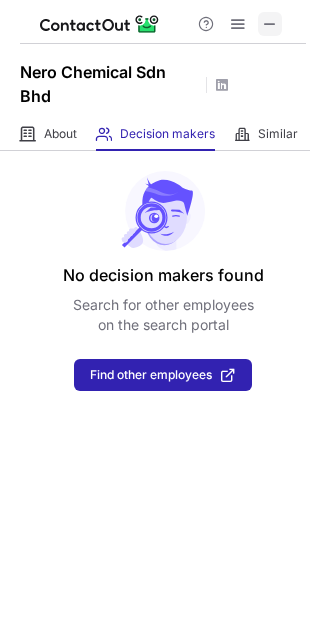 click at bounding box center [270, 24] 